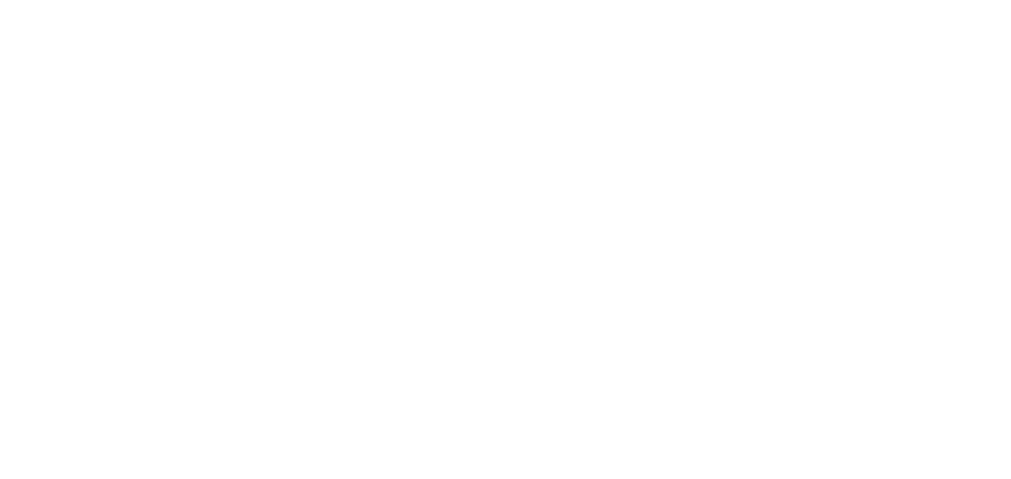 scroll, scrollTop: 0, scrollLeft: 0, axis: both 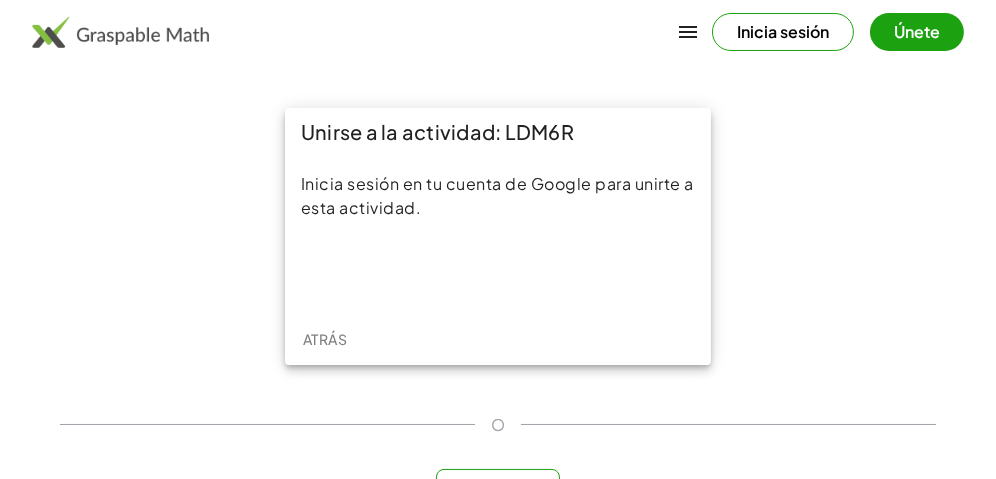 click on "Unirse a la actividad: LDM6R  Inicia sesión en tu cuenta de Google para unirte a esta actividad.  Atrás  O Ir a Pizarra" 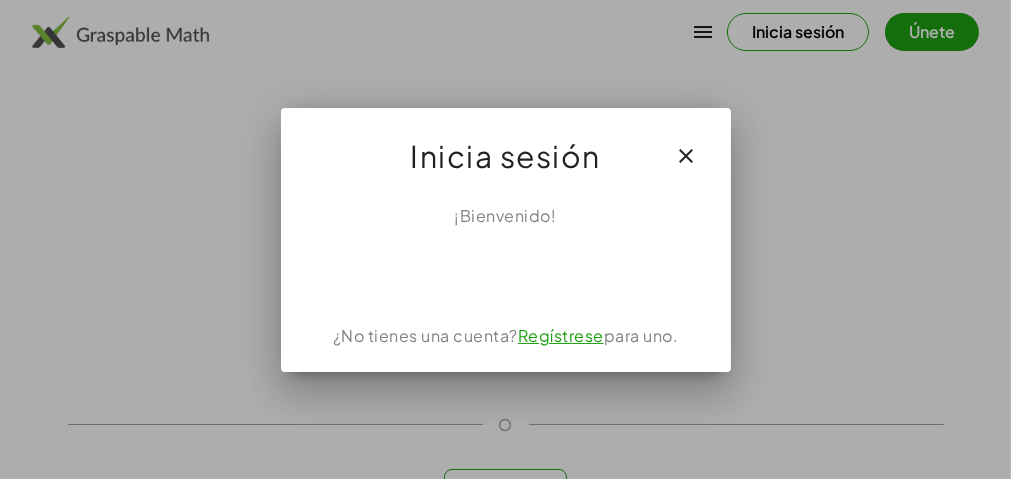 click on "¡Bienvenido!  ¿No tienes una cuenta?  Regístrese  para uno." 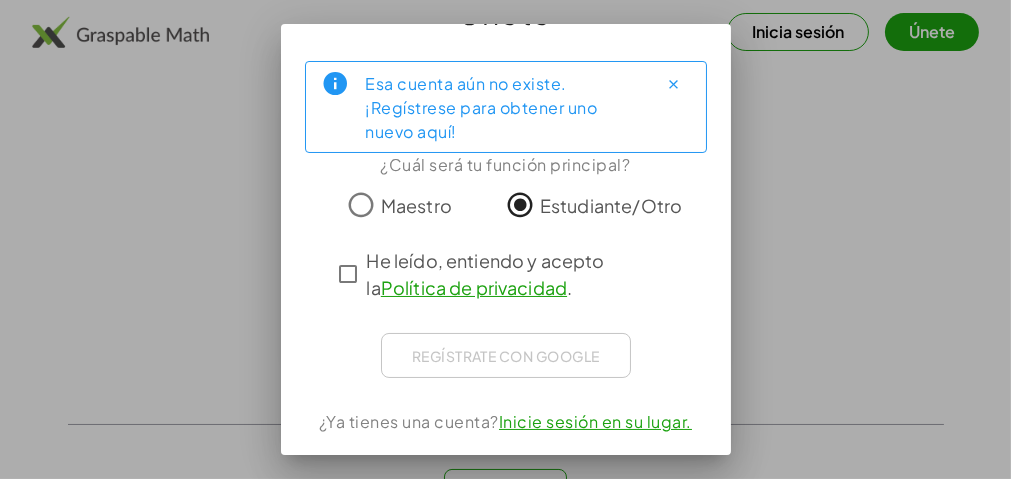 scroll, scrollTop: 60, scrollLeft: 0, axis: vertical 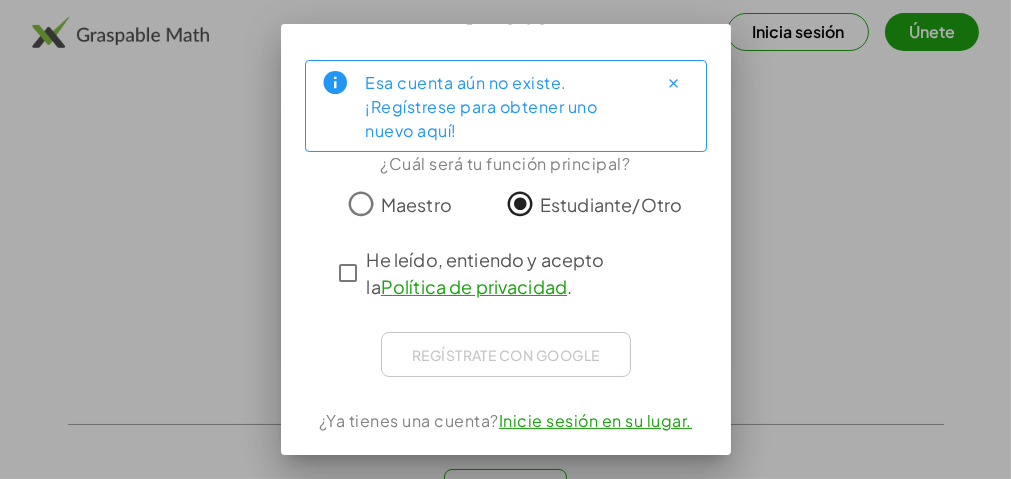 click on "Regístrate con Google  Iniciar sesión con Google Iniciar sesión con Google. Se abre en una pestaña nueva." at bounding box center (506, 354) 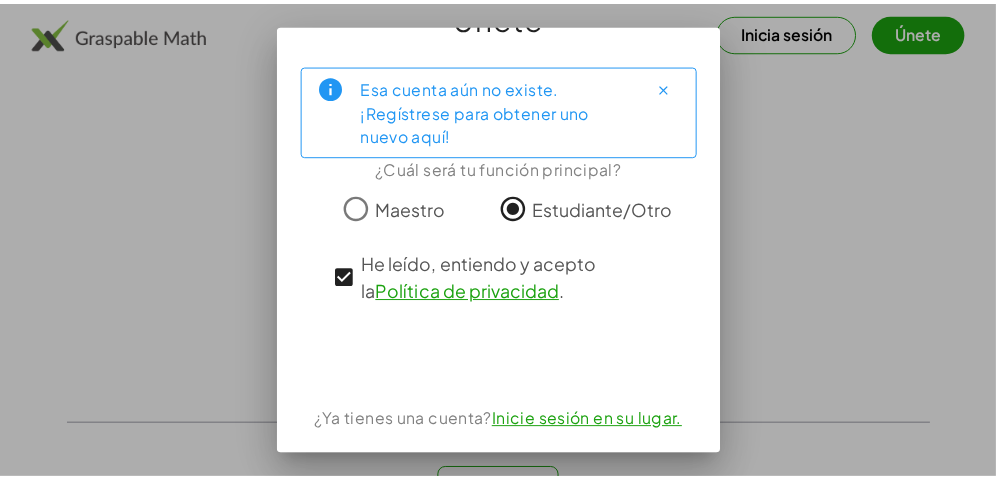 scroll, scrollTop: 47, scrollLeft: 0, axis: vertical 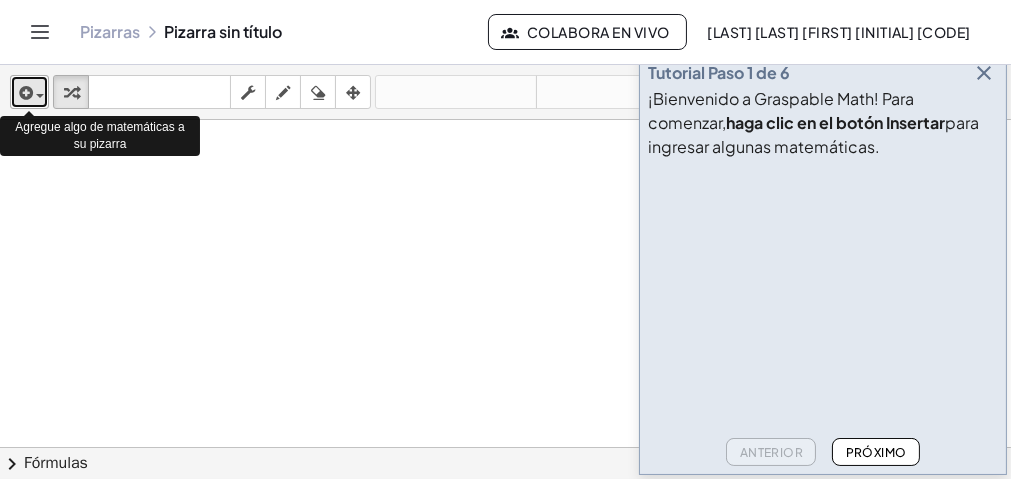click on "insertar" at bounding box center (29, 92) 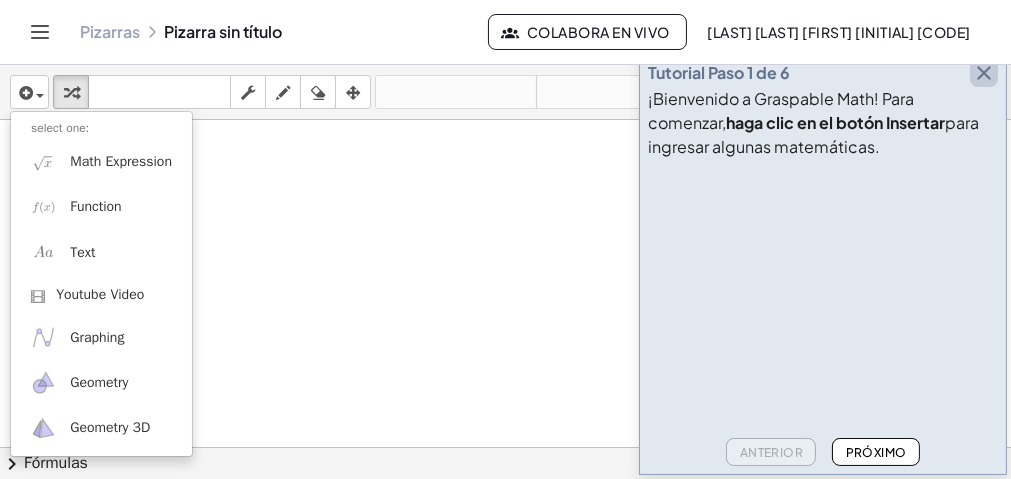 click at bounding box center [984, 73] 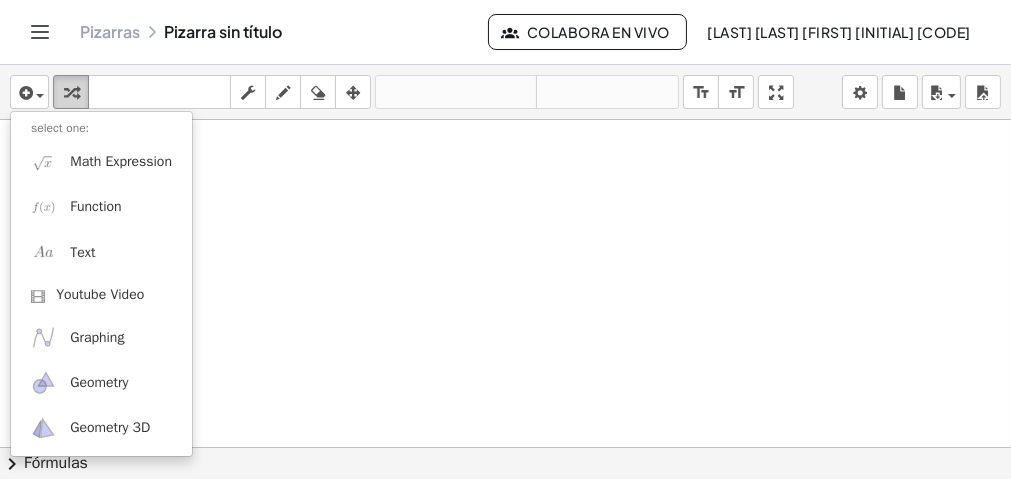 click at bounding box center (71, 93) 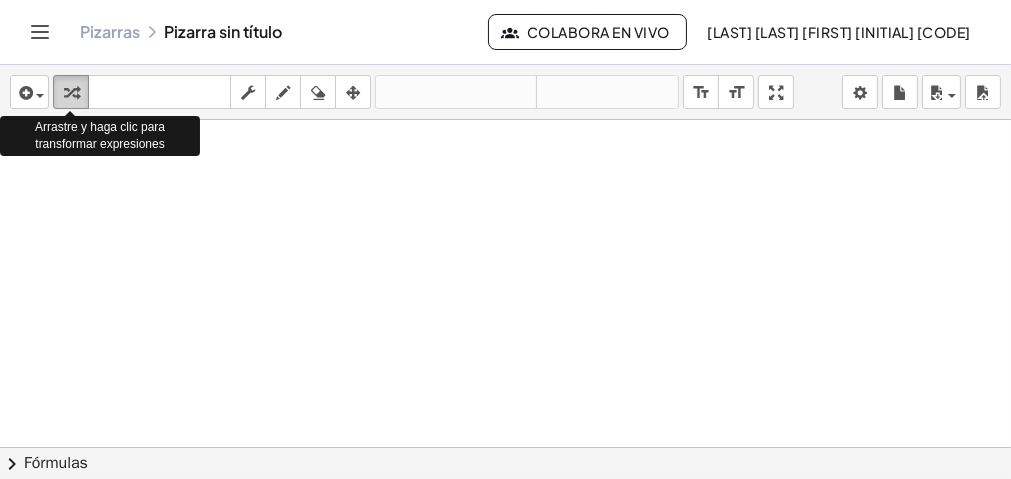 click at bounding box center (71, 93) 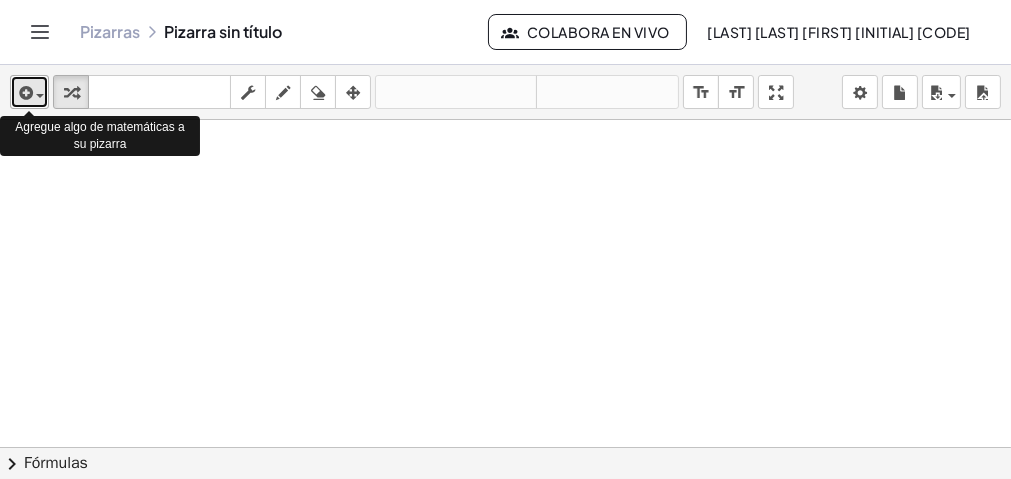 click at bounding box center [35, 95] 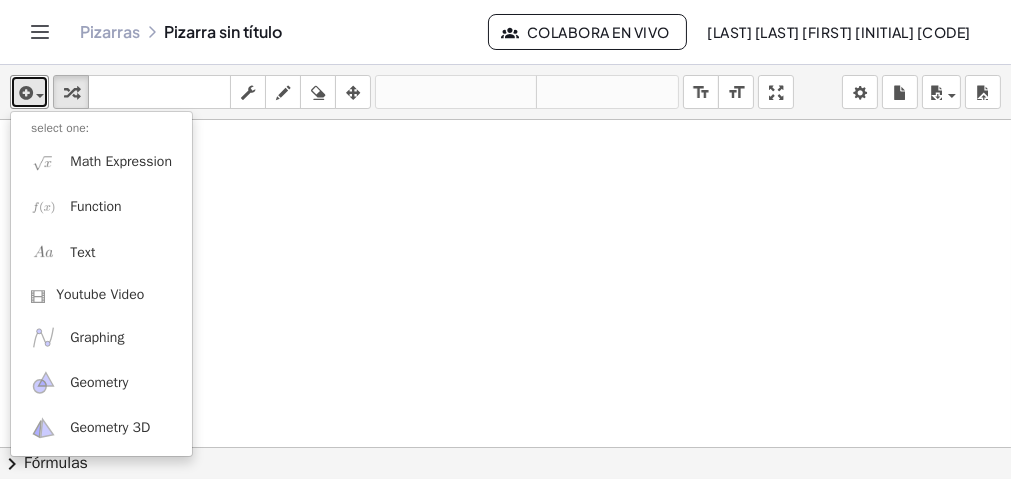 click at bounding box center (505, 447) 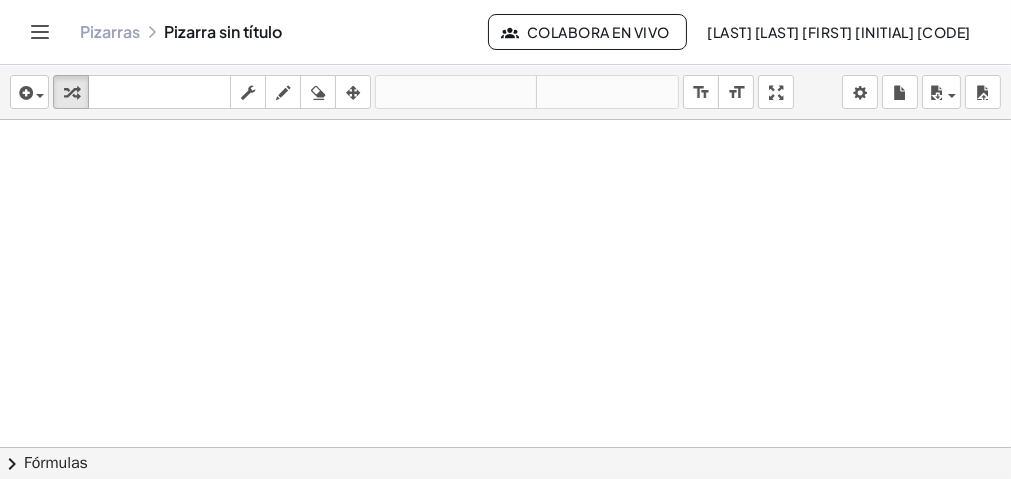click 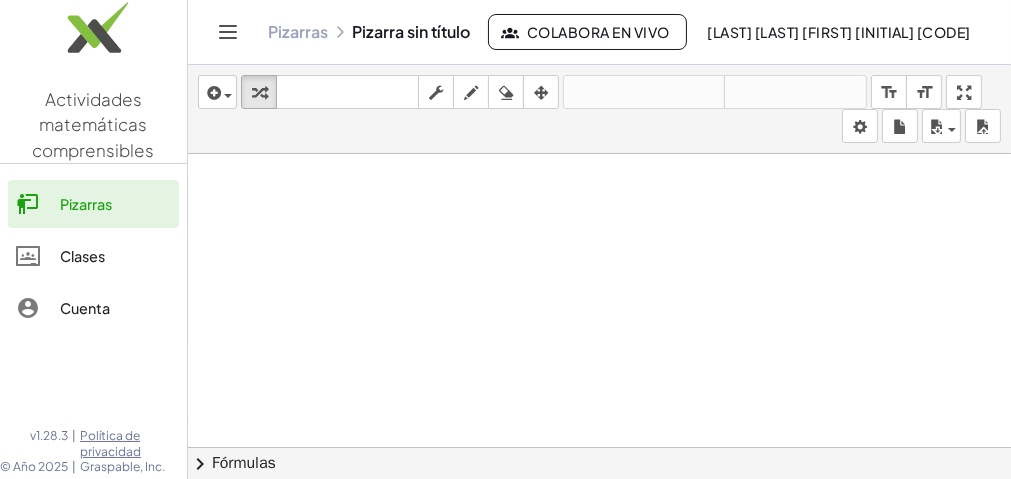 click on "Clases" 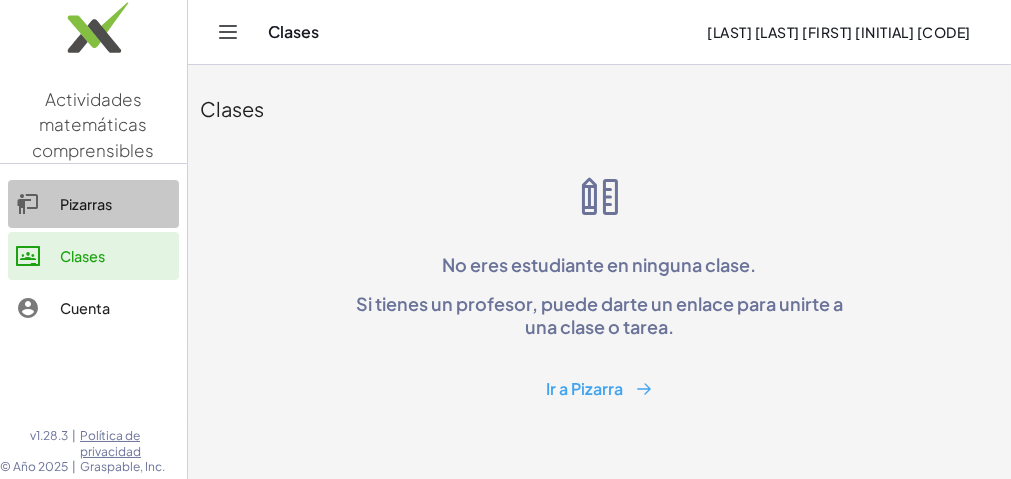 click on "Pizarras" 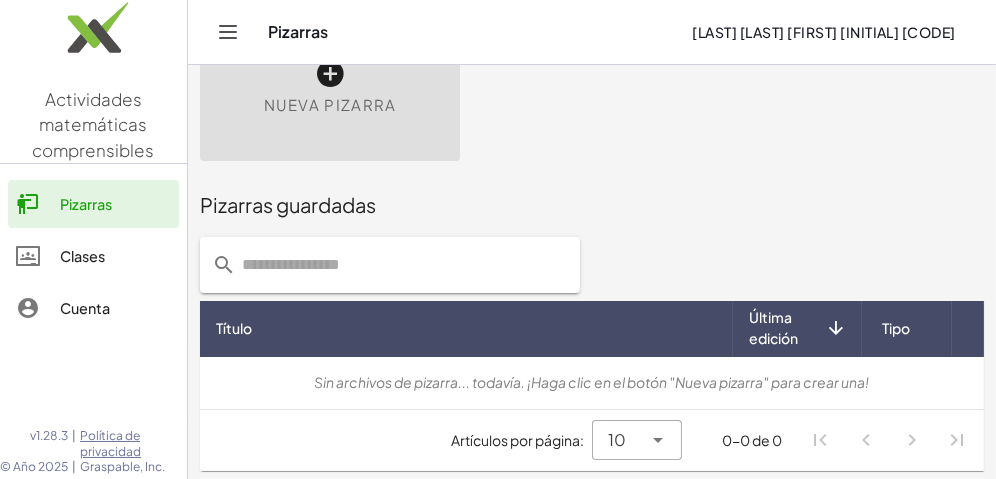 scroll, scrollTop: 129, scrollLeft: 0, axis: vertical 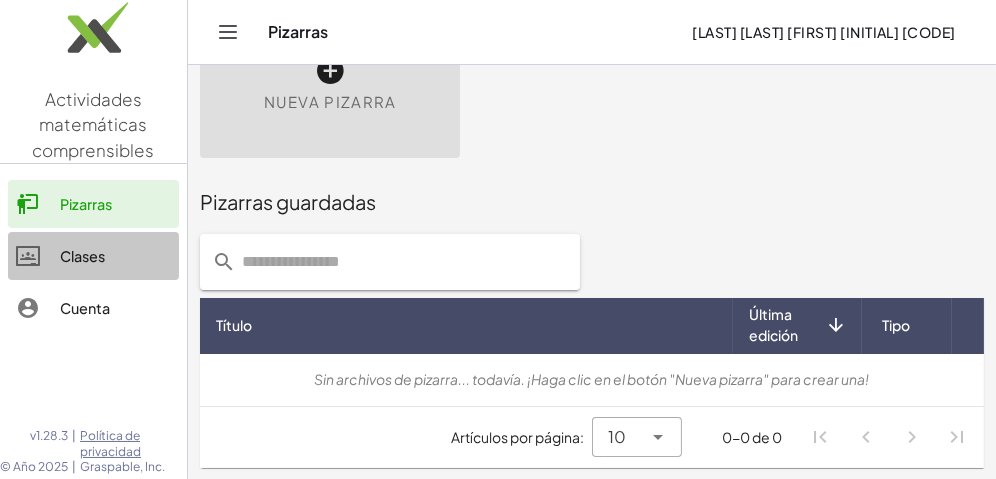 click on "Clases" 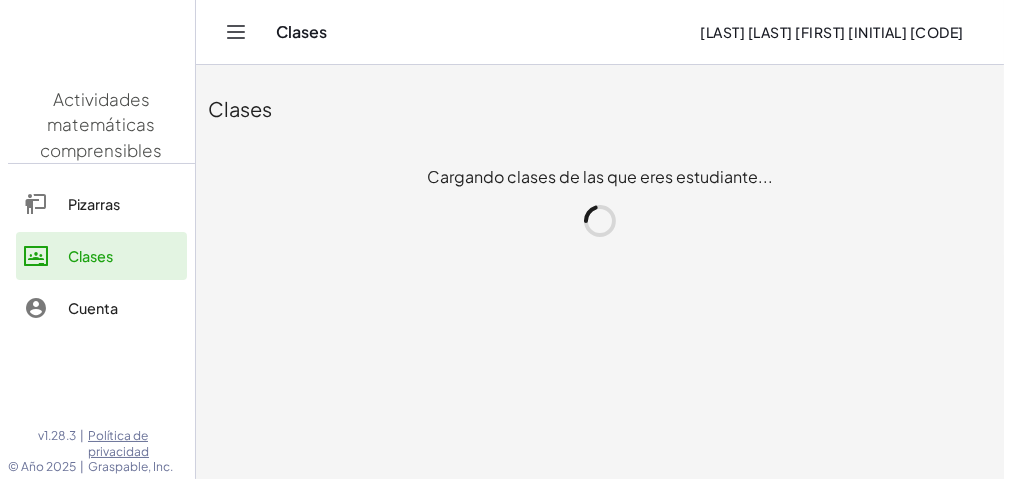 scroll, scrollTop: 0, scrollLeft: 0, axis: both 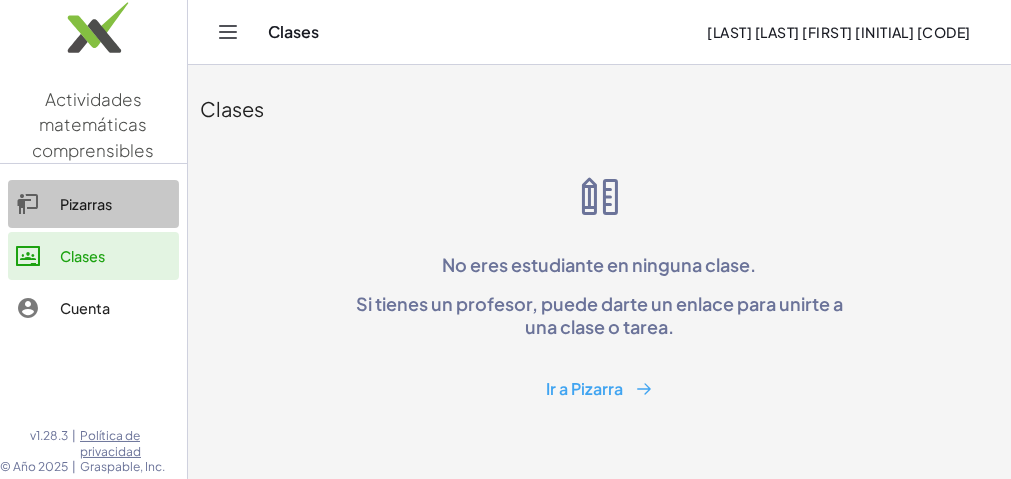 click on "Pizarras" 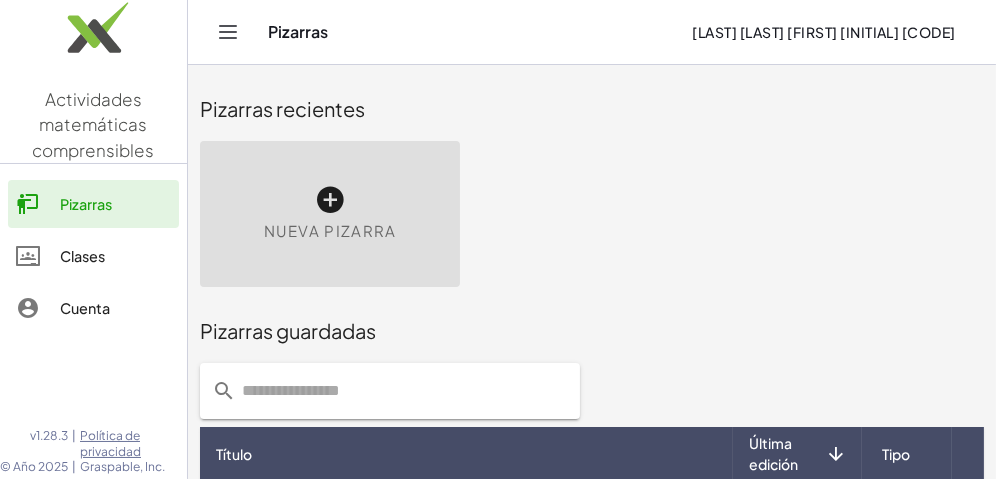 click on "Nueva pizarra" at bounding box center (592, 214) 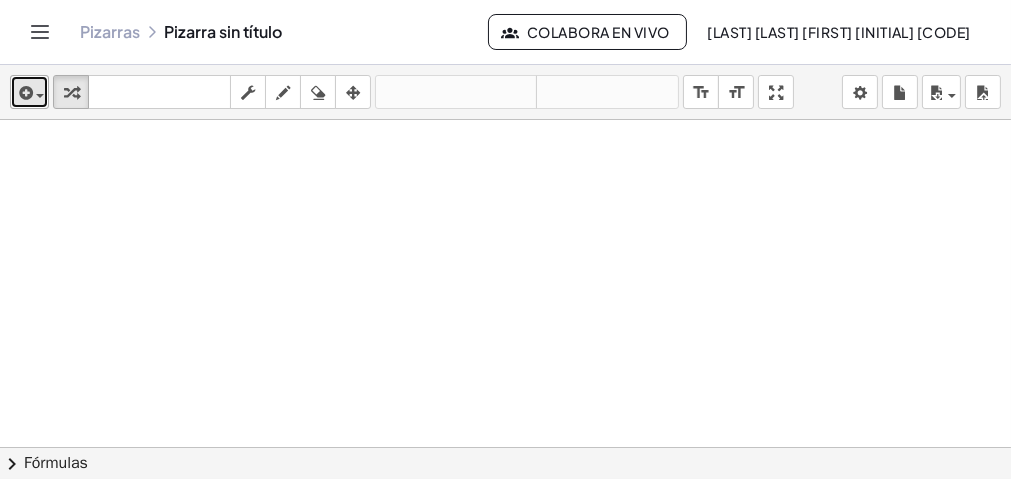 click at bounding box center (40, 96) 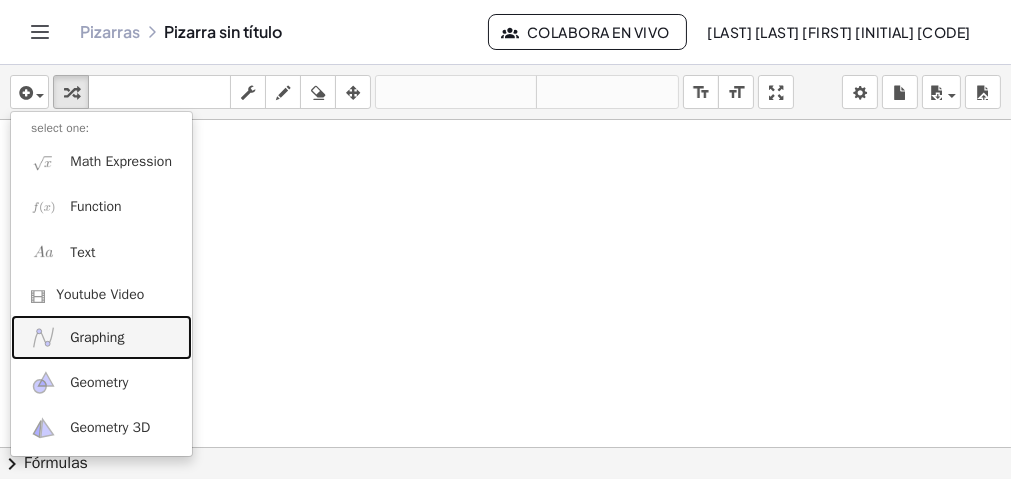 click on "Graphing" at bounding box center (97, 338) 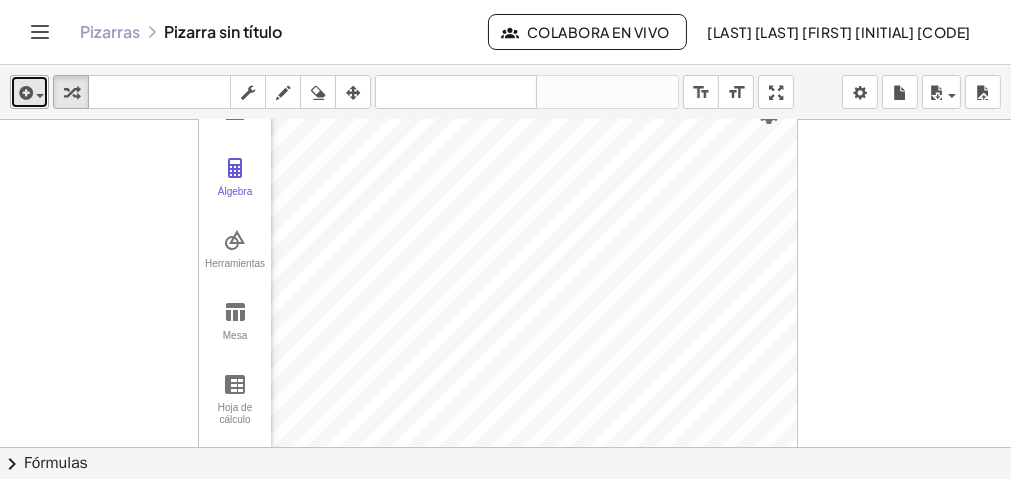 click on "insertar" at bounding box center (29, 92) 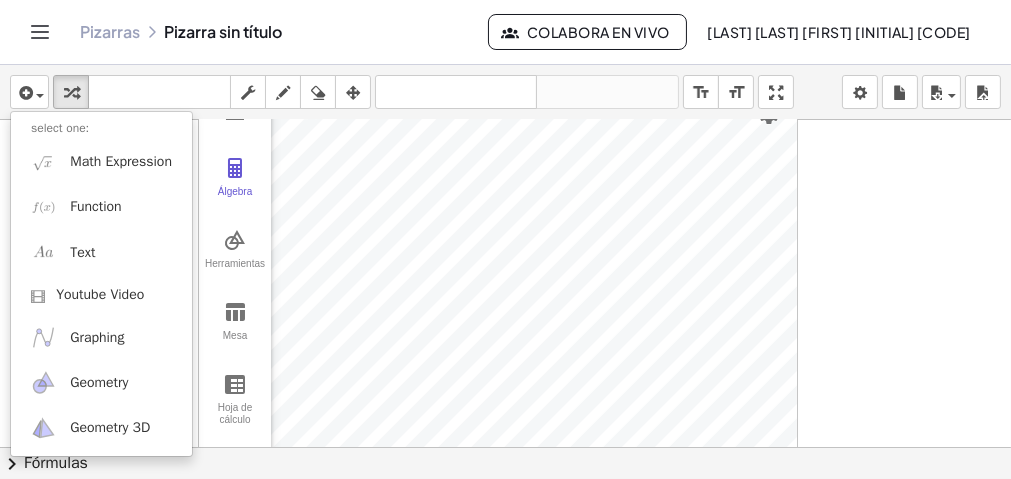 click on "Pizarras Pizarra sin título" at bounding box center [284, 32] 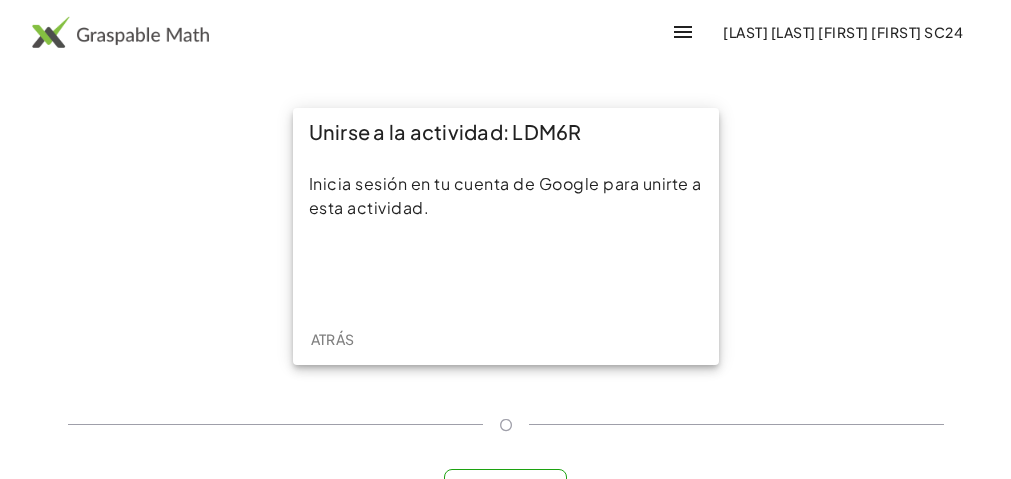scroll, scrollTop: 0, scrollLeft: 0, axis: both 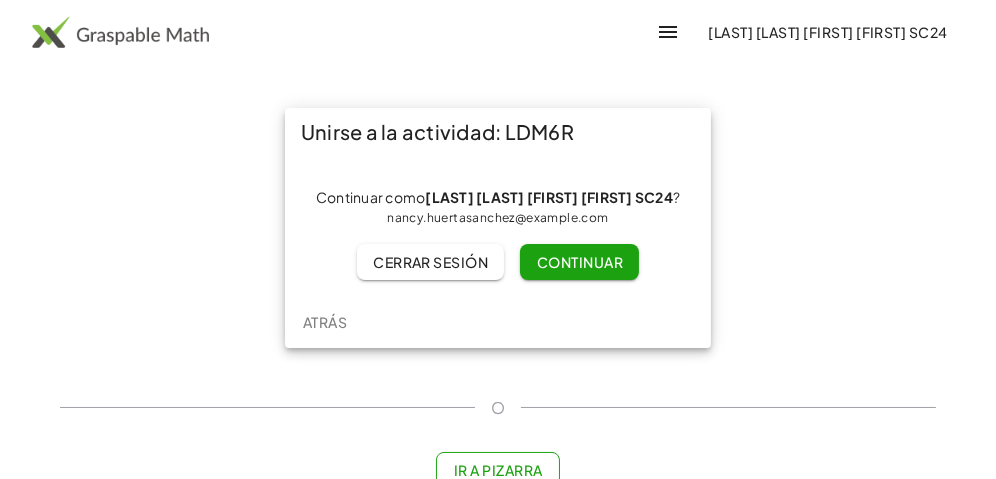 click on "Continuar" 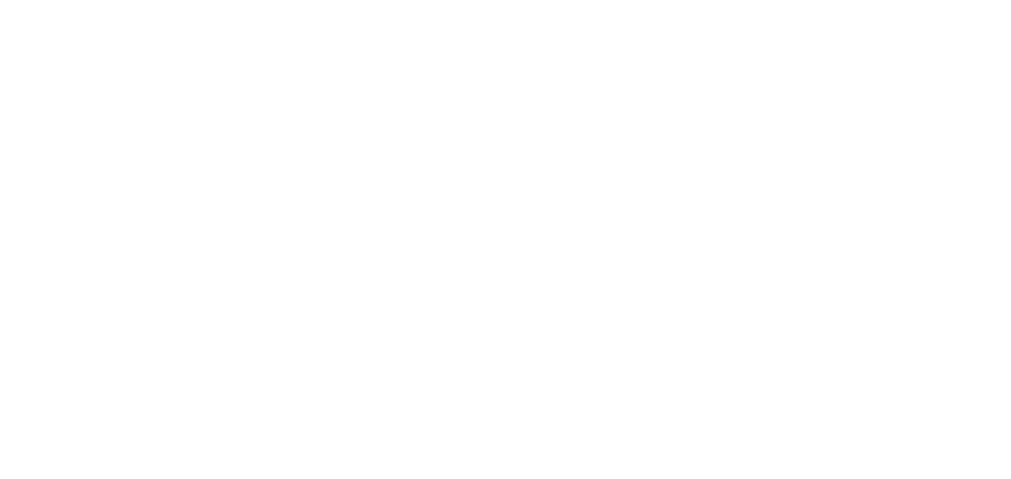 scroll, scrollTop: 0, scrollLeft: 0, axis: both 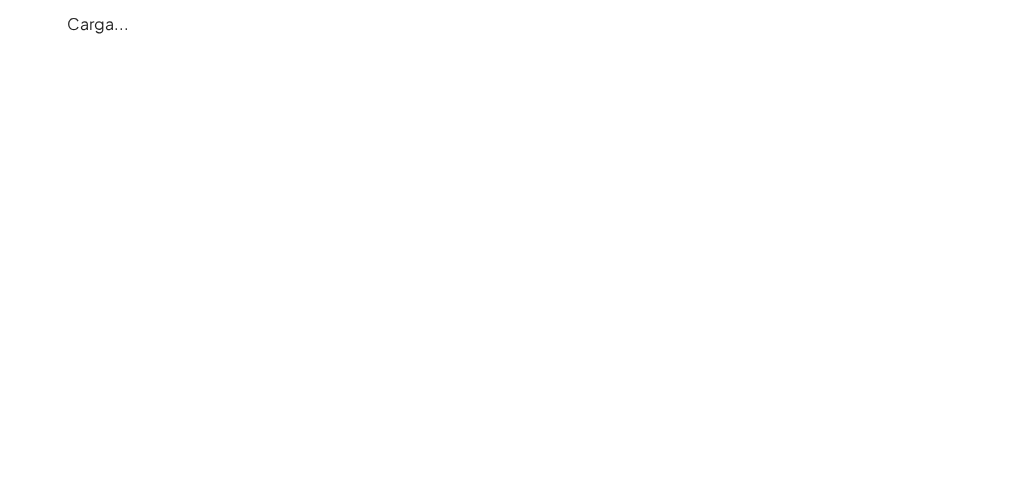 click on "Carga..." 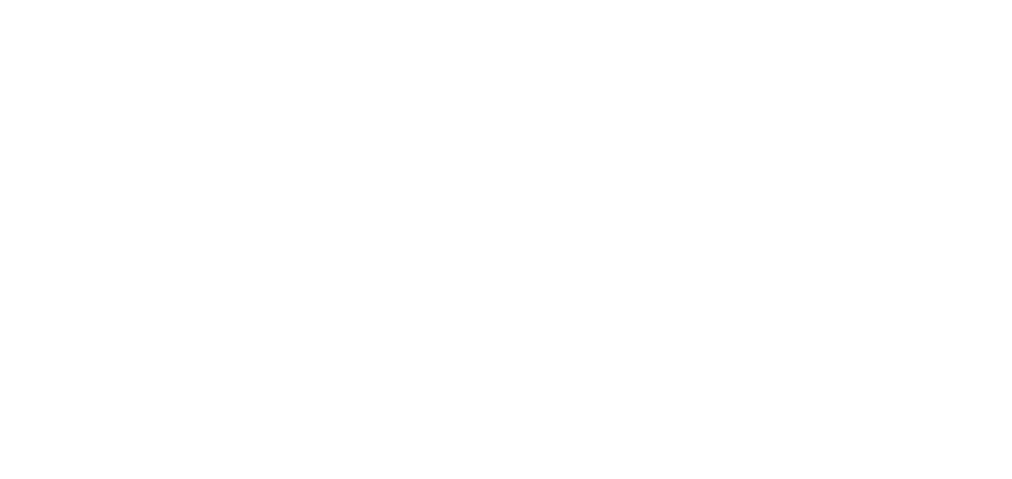 scroll, scrollTop: 0, scrollLeft: 0, axis: both 